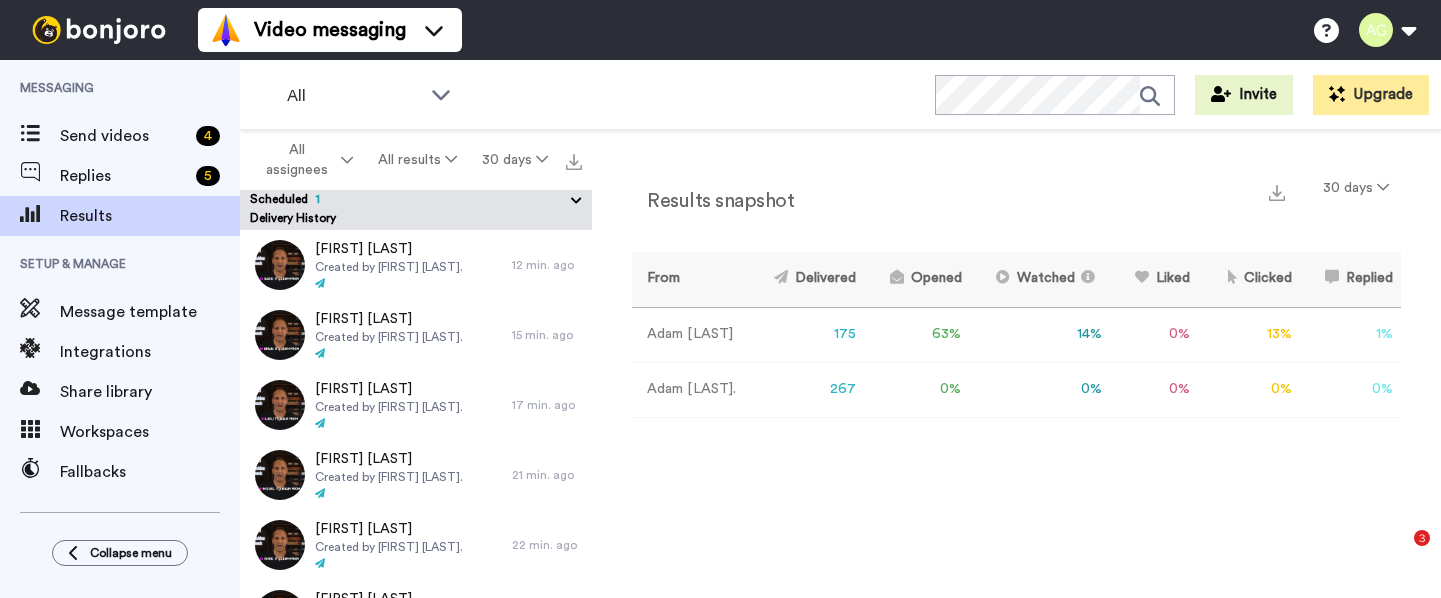 scroll, scrollTop: 0, scrollLeft: 0, axis: both 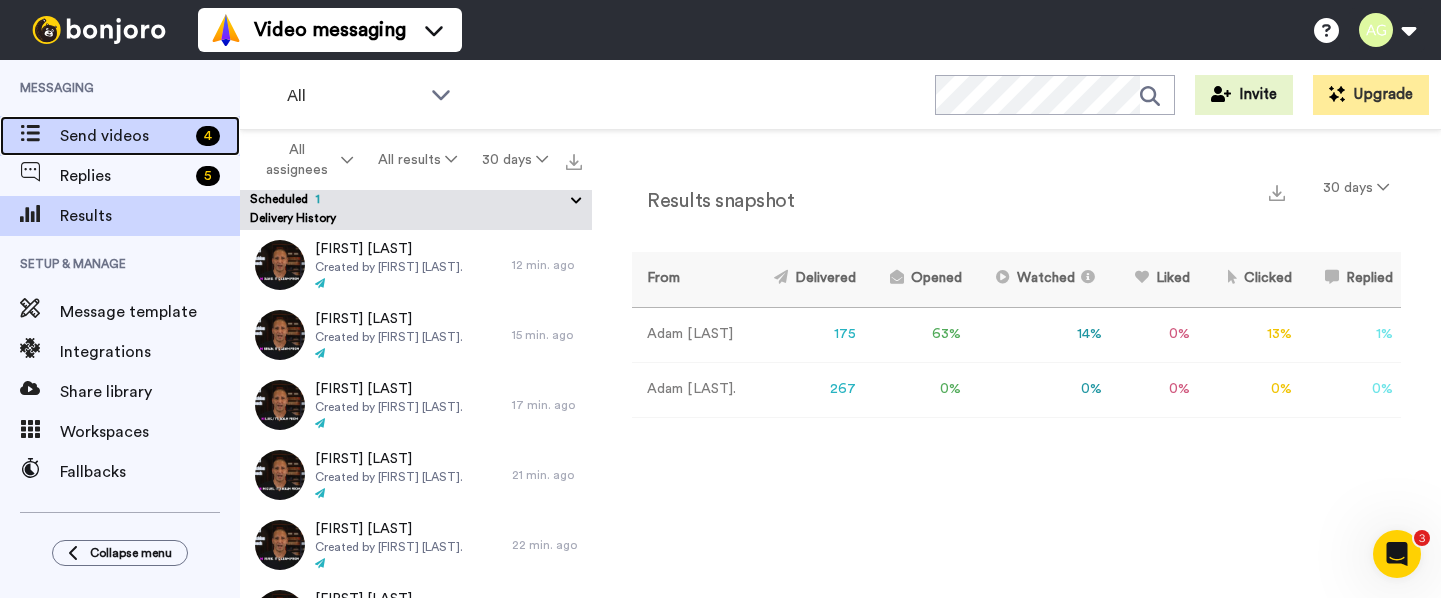 click on "Send videos" at bounding box center (124, 136) 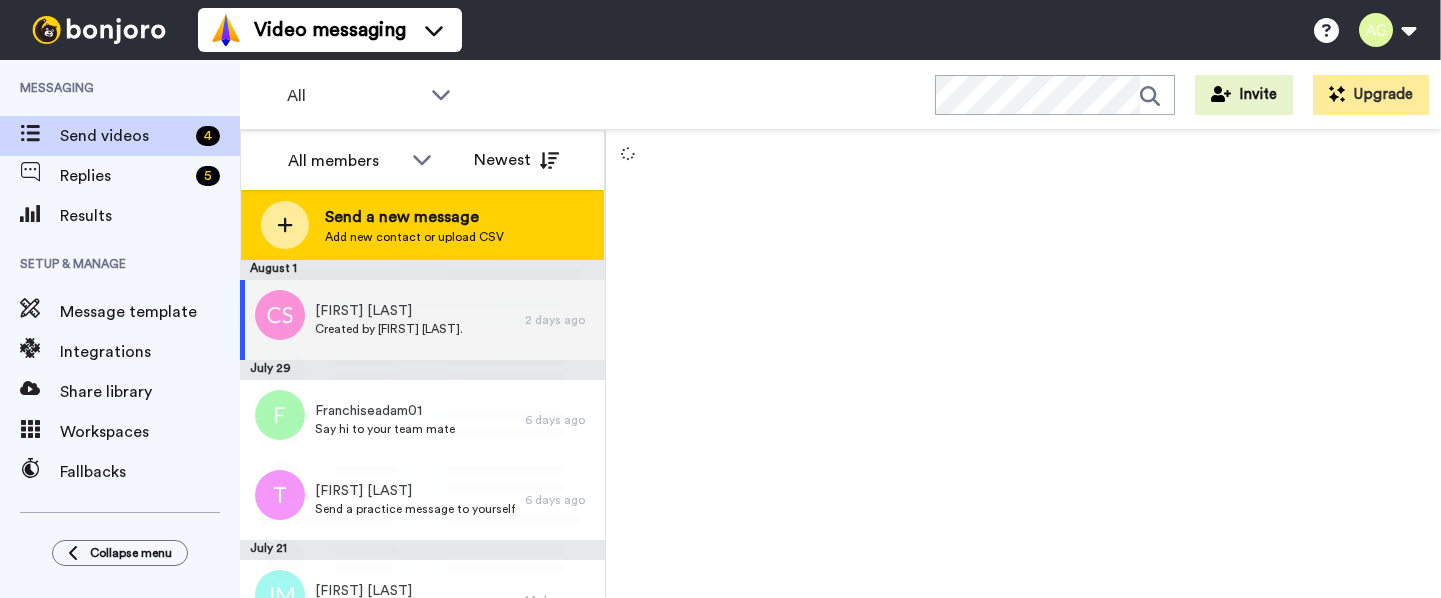 scroll, scrollTop: 0, scrollLeft: 0, axis: both 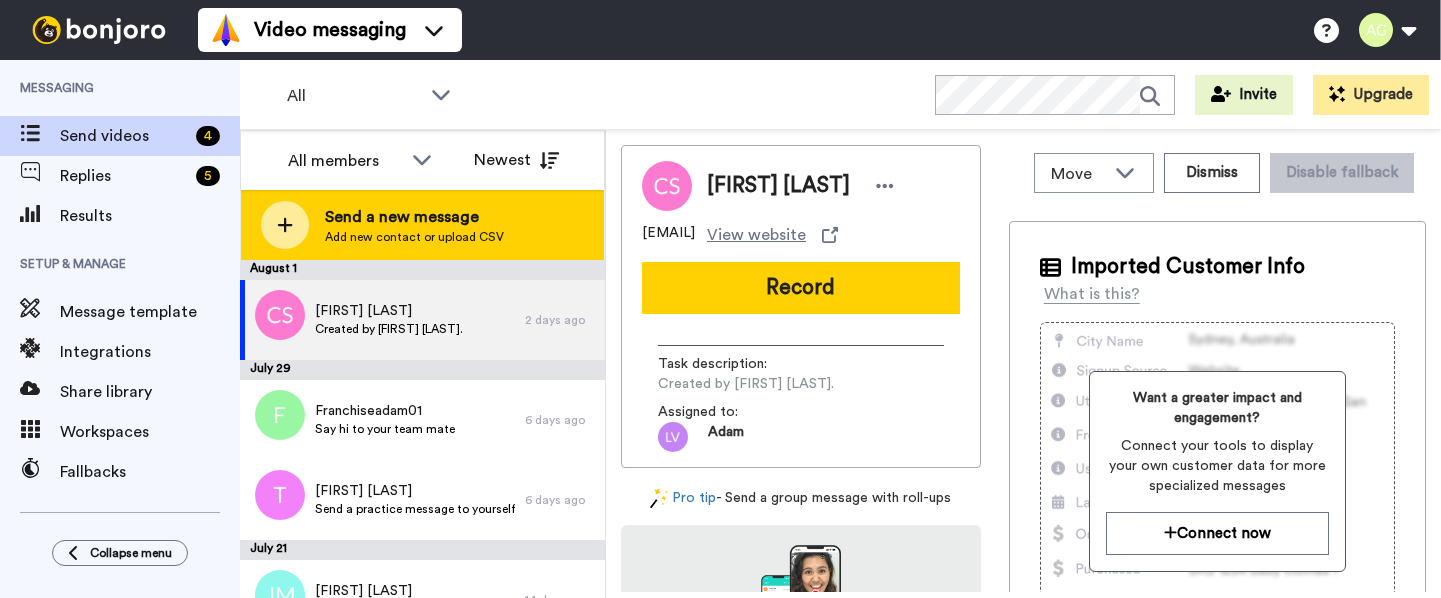 click 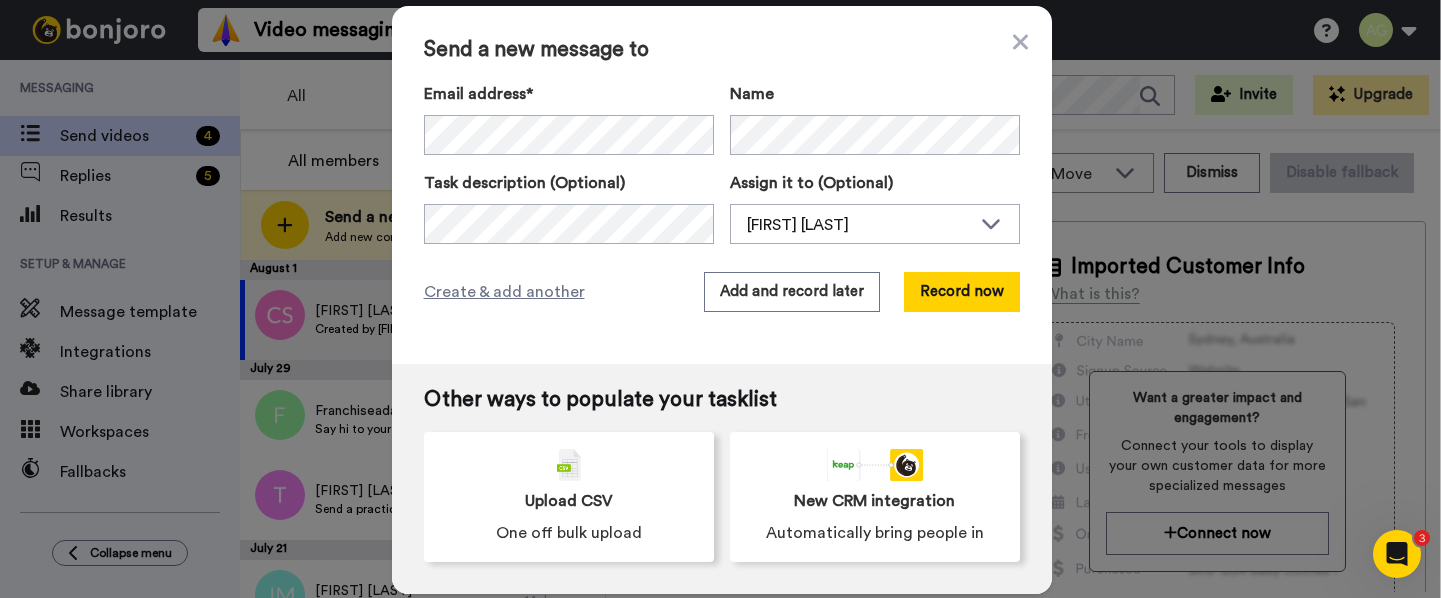 scroll, scrollTop: 0, scrollLeft: 0, axis: both 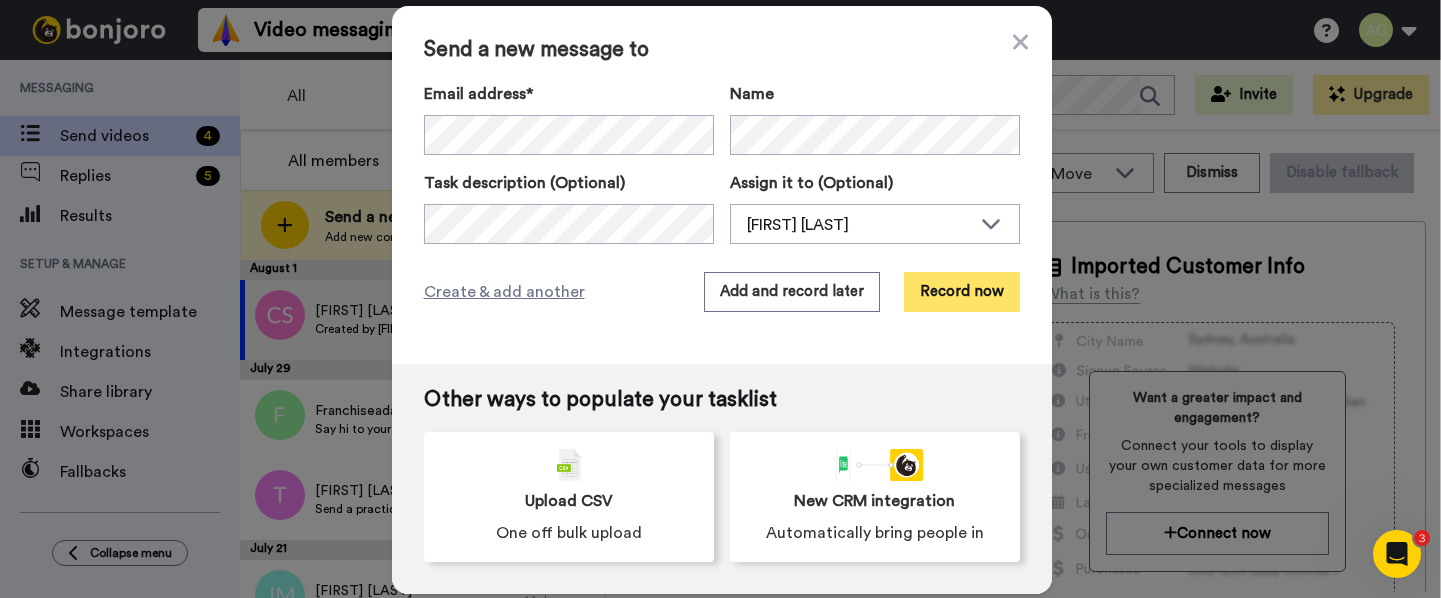 click on "Record now" at bounding box center [962, 292] 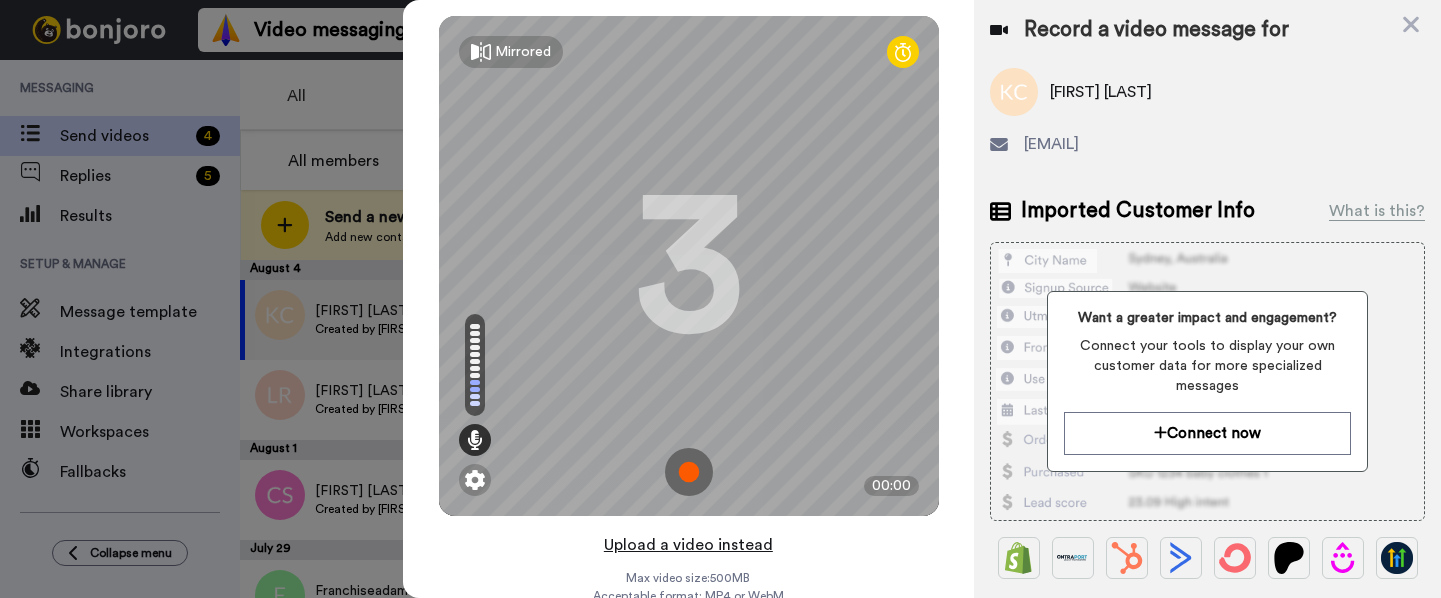 click on "Upload a video instead" at bounding box center (688, 545) 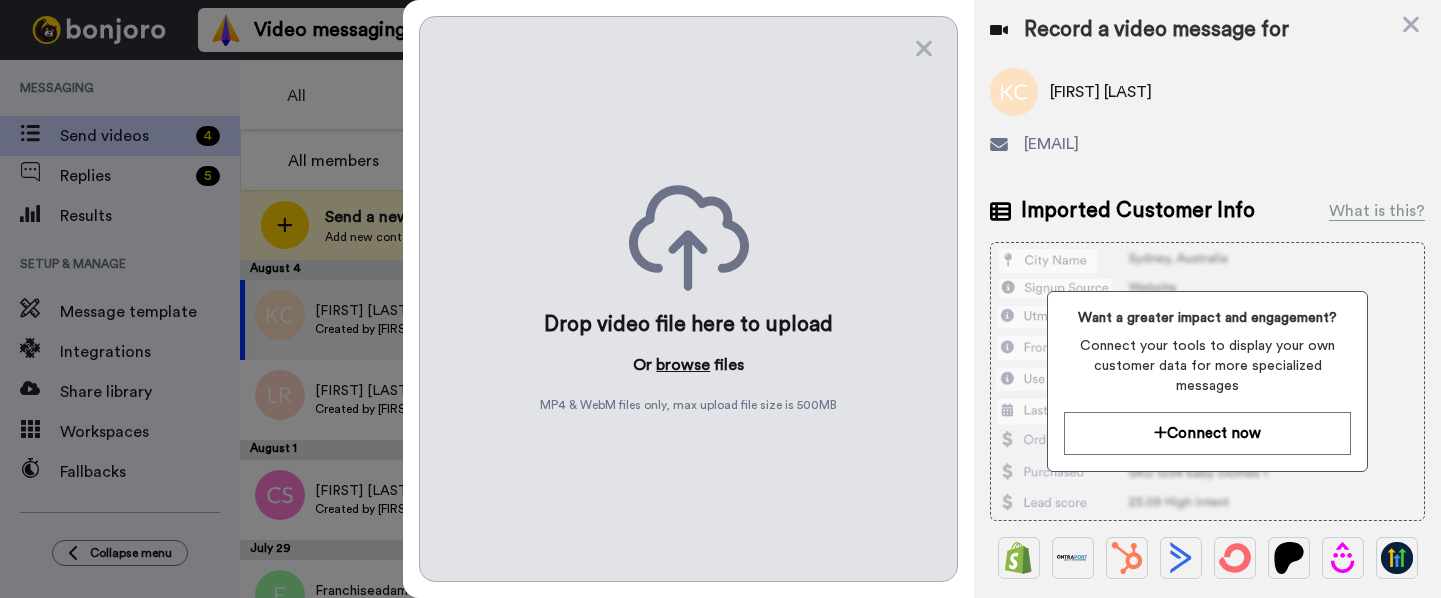 click on "browse" at bounding box center [683, 365] 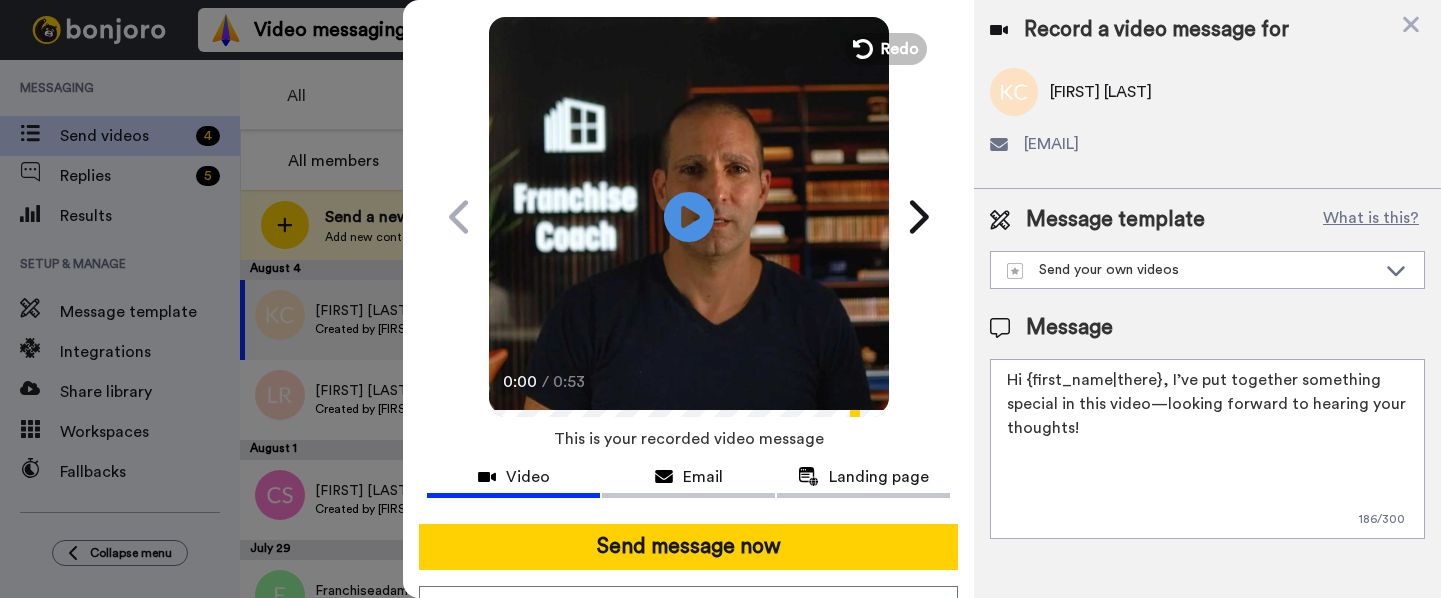 scroll, scrollTop: 147, scrollLeft: 0, axis: vertical 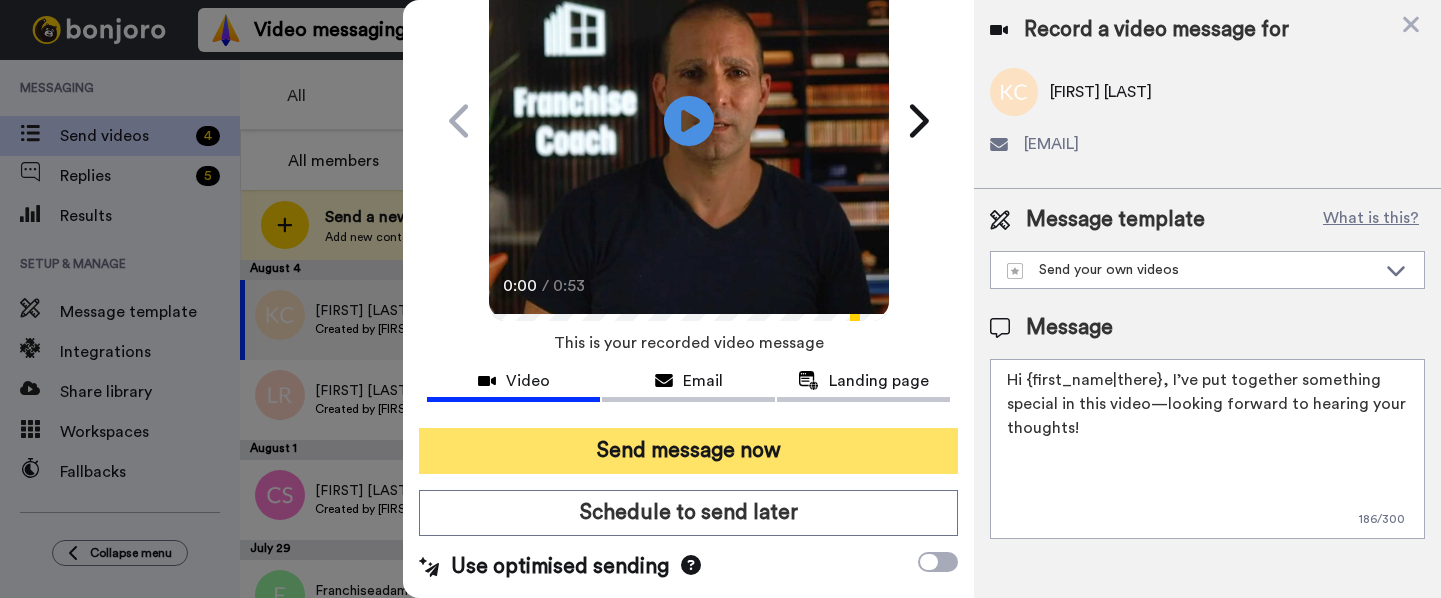click on "Send message now" at bounding box center (688, 451) 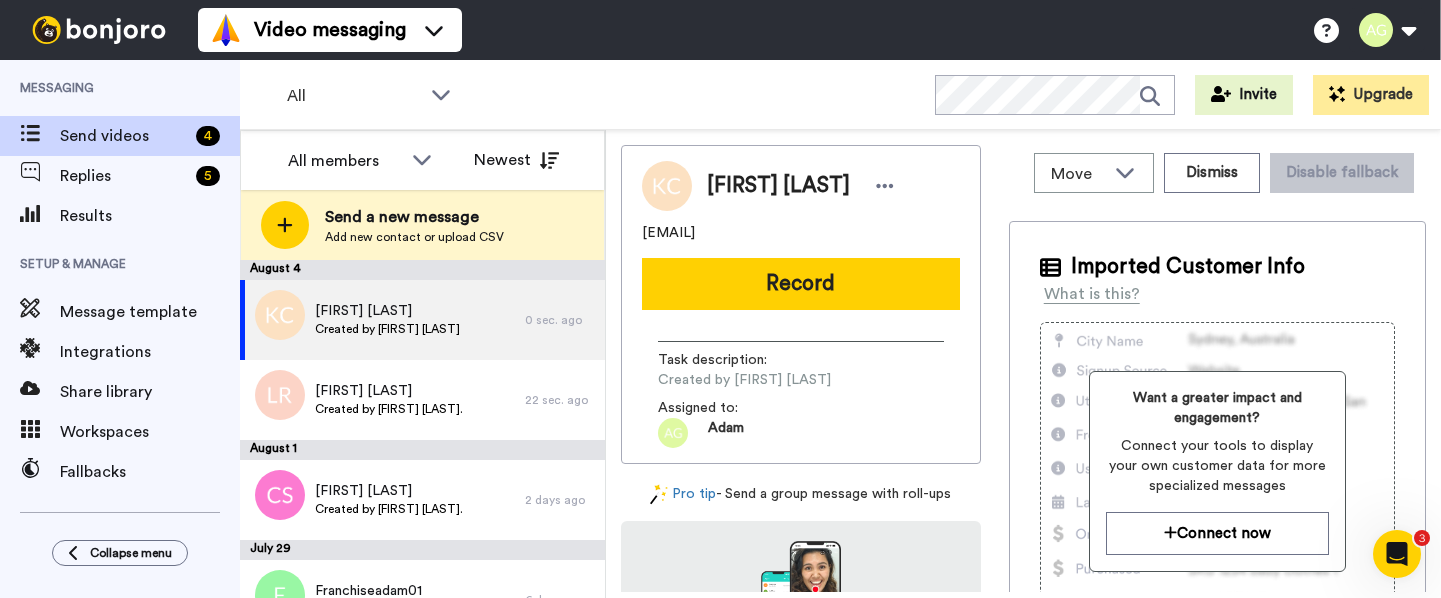 scroll, scrollTop: 0, scrollLeft: 0, axis: both 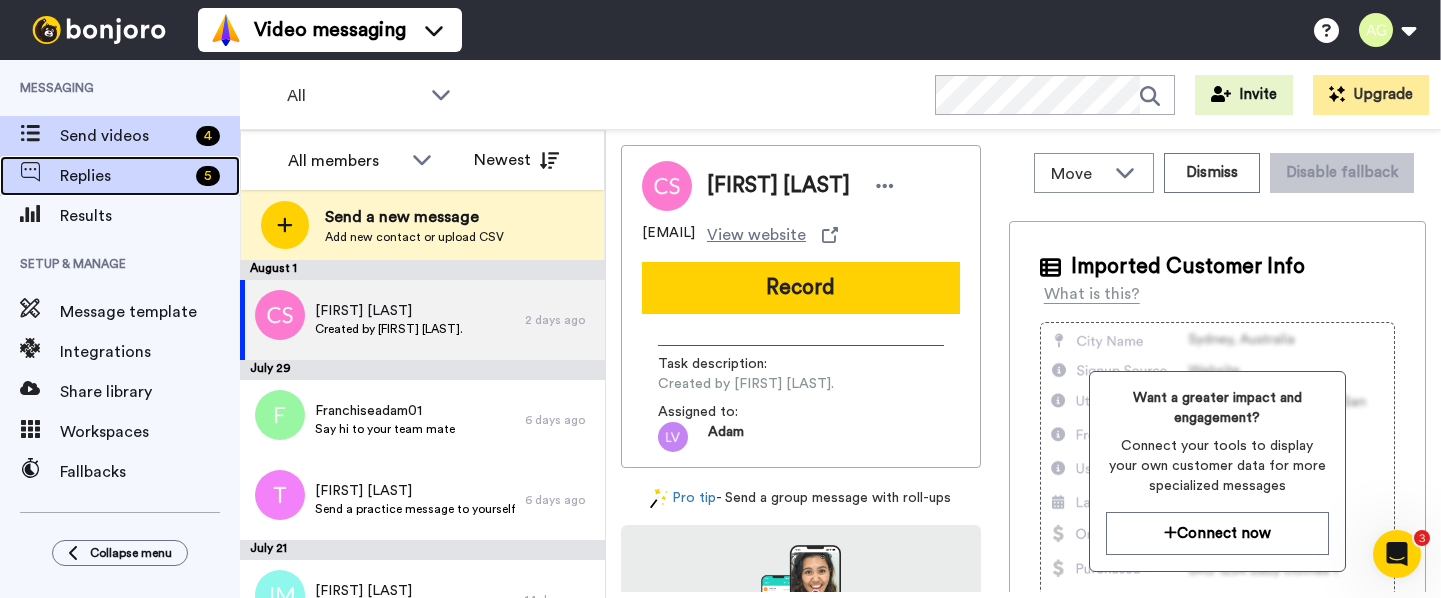 click on "Replies" at bounding box center (124, 176) 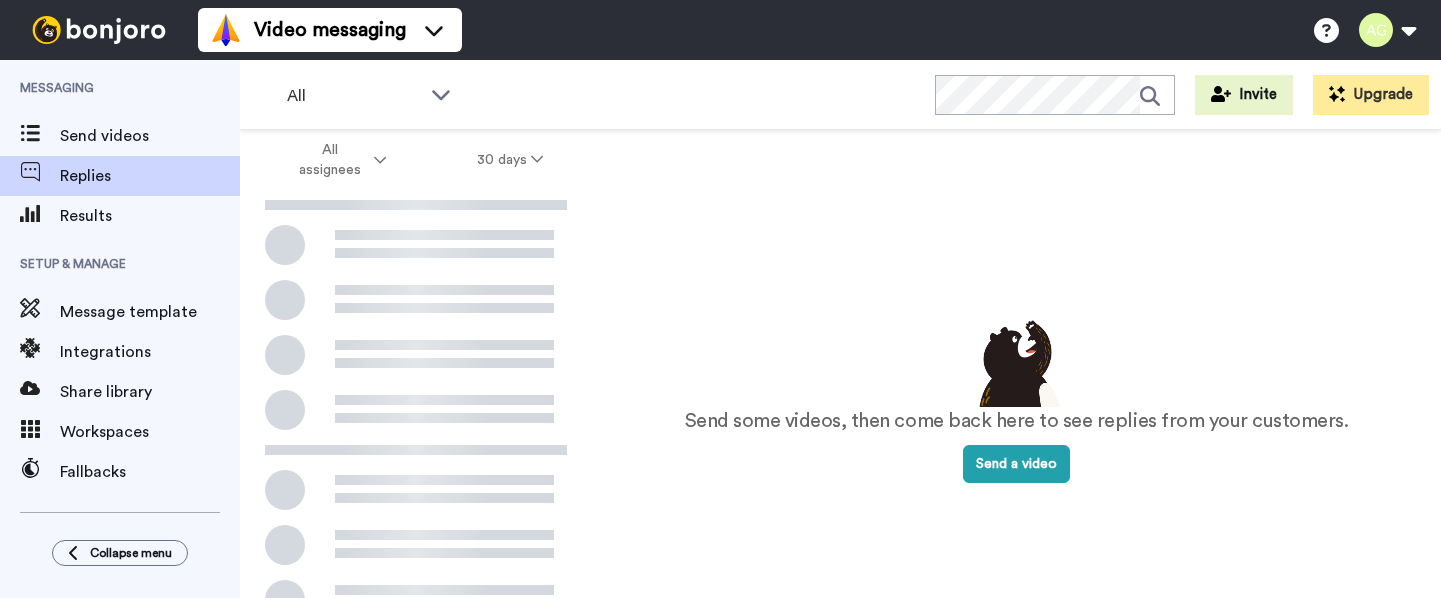 scroll, scrollTop: 0, scrollLeft: 0, axis: both 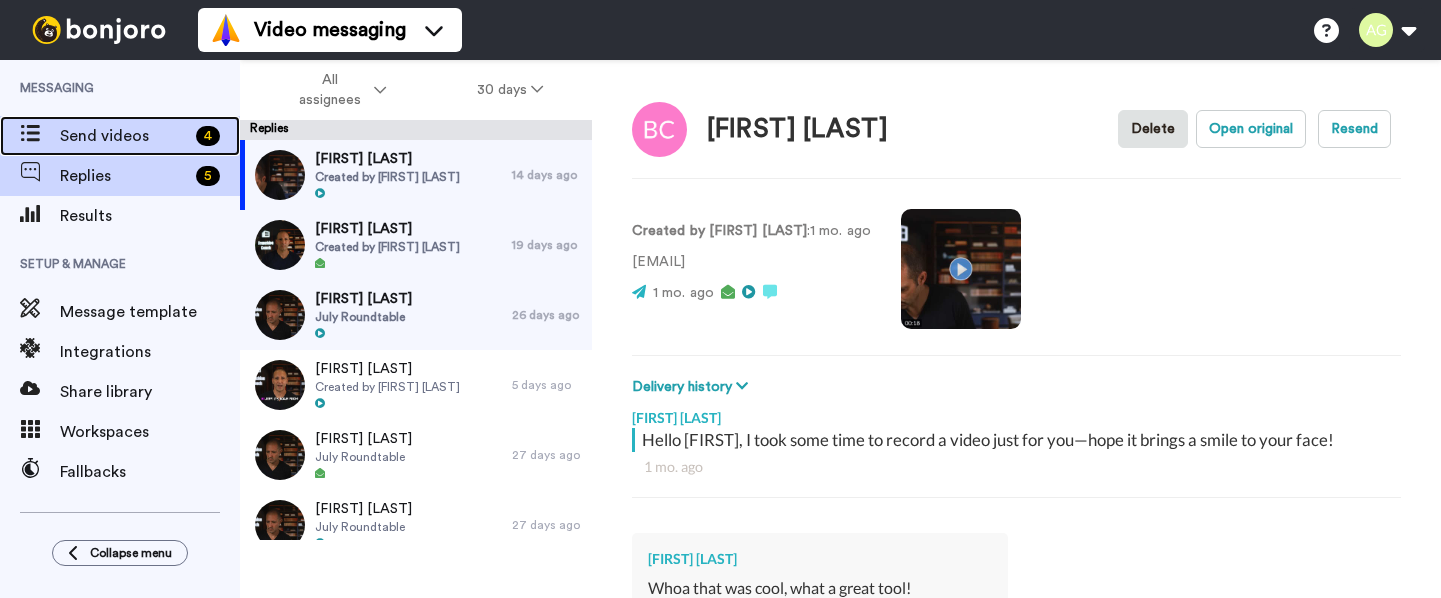 click on "Send videos" at bounding box center [124, 136] 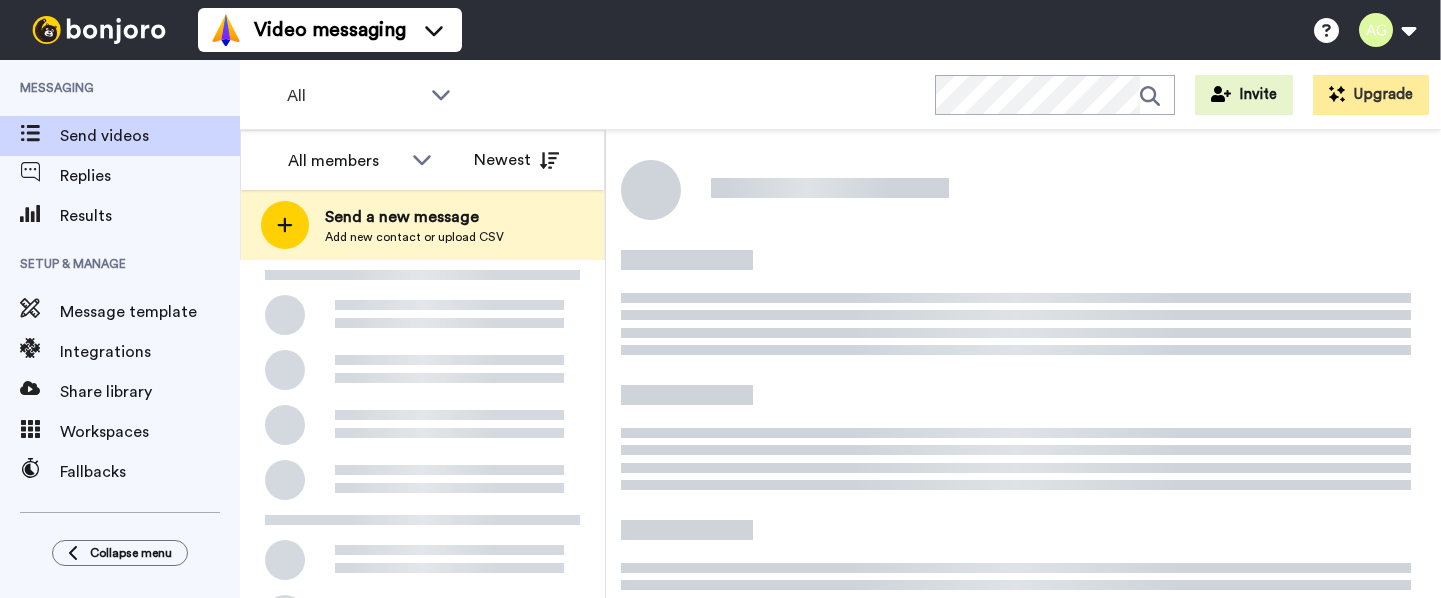 scroll, scrollTop: 0, scrollLeft: 0, axis: both 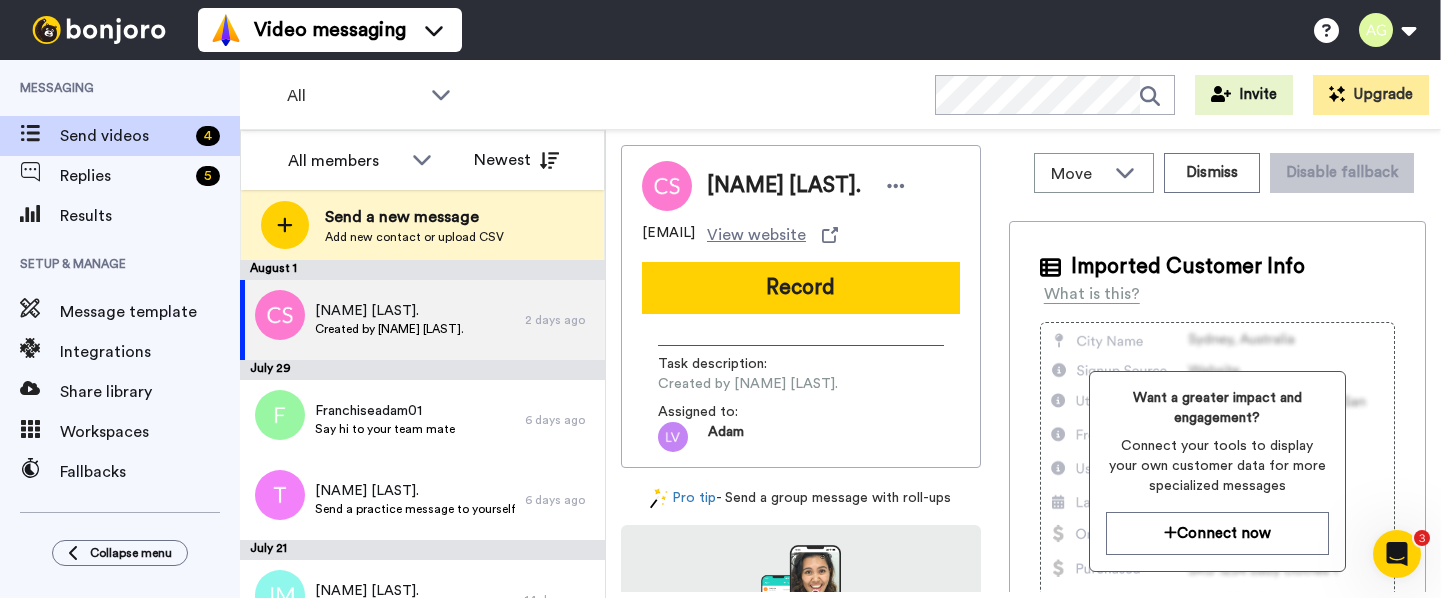 click 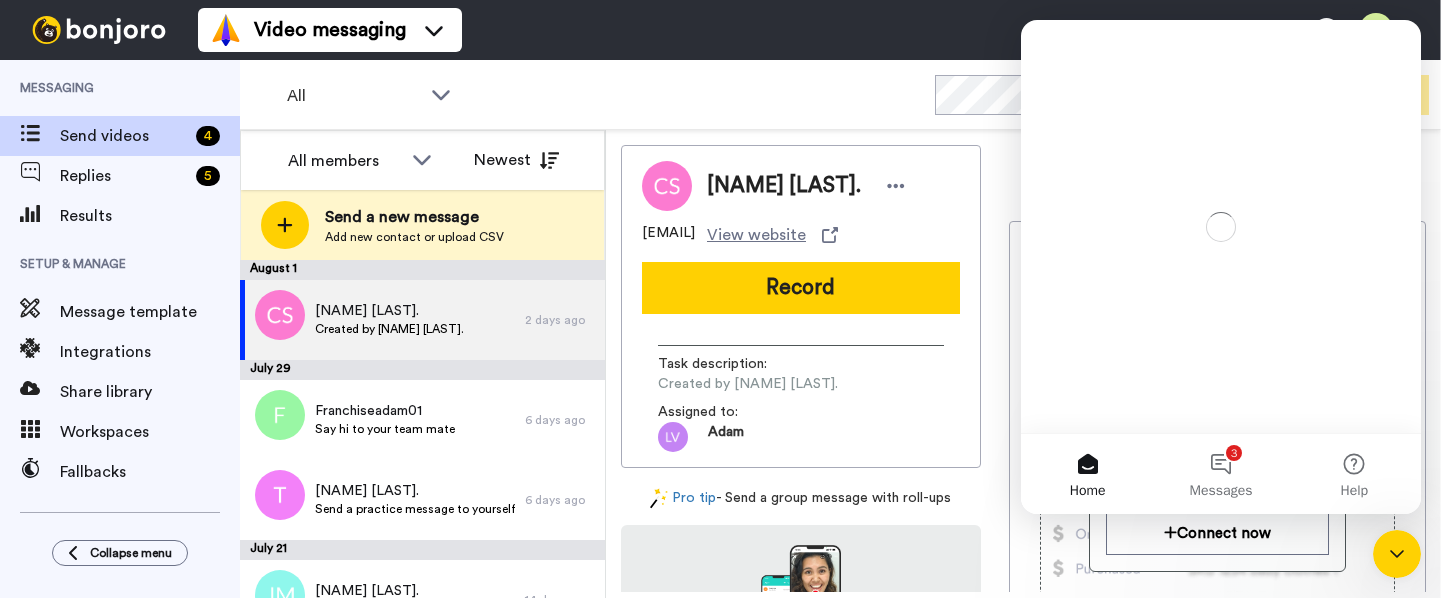 scroll, scrollTop: 0, scrollLeft: 0, axis: both 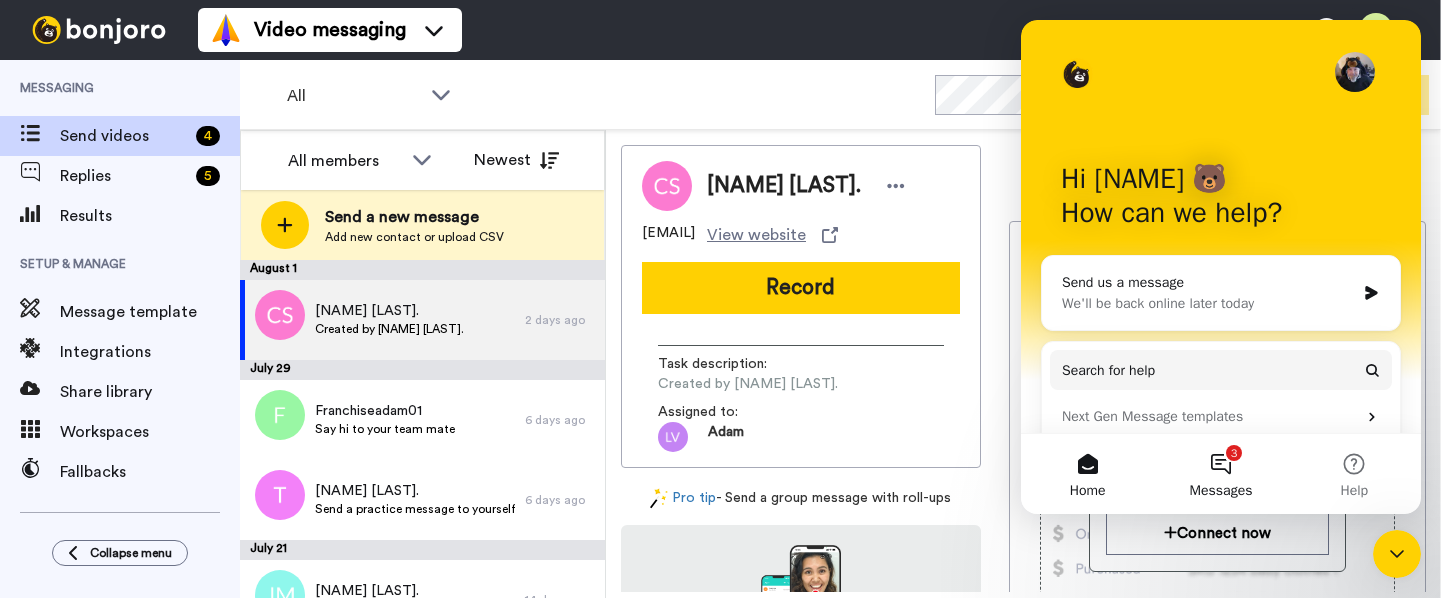 click on "3 Messages" at bounding box center (1220, 474) 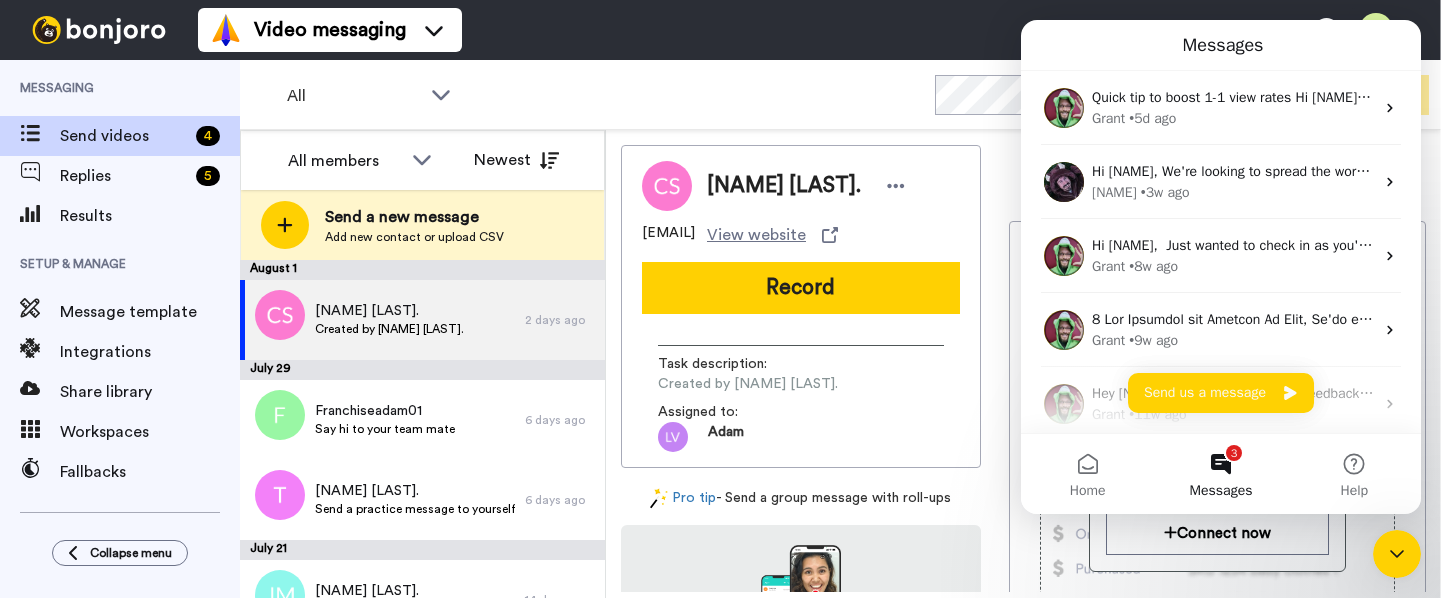 click on "Video messaging Switch to Video messaging Testimonials Try me for free! Settings Discover Help & Support Case studies Bonjoro Tools   Help docs   Settings My Profile Change Password Billing Affiliates Help Docs Settings Logout" at bounding box center [819, 30] 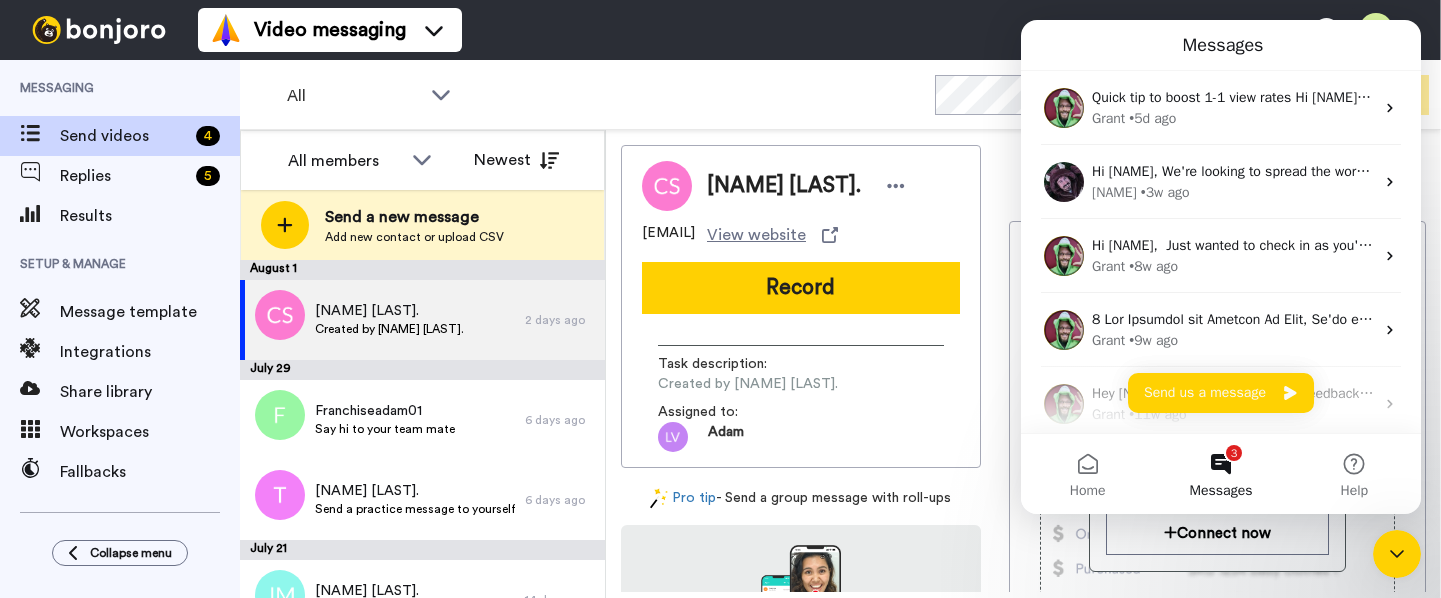 click on "Results" at bounding box center (150, 216) 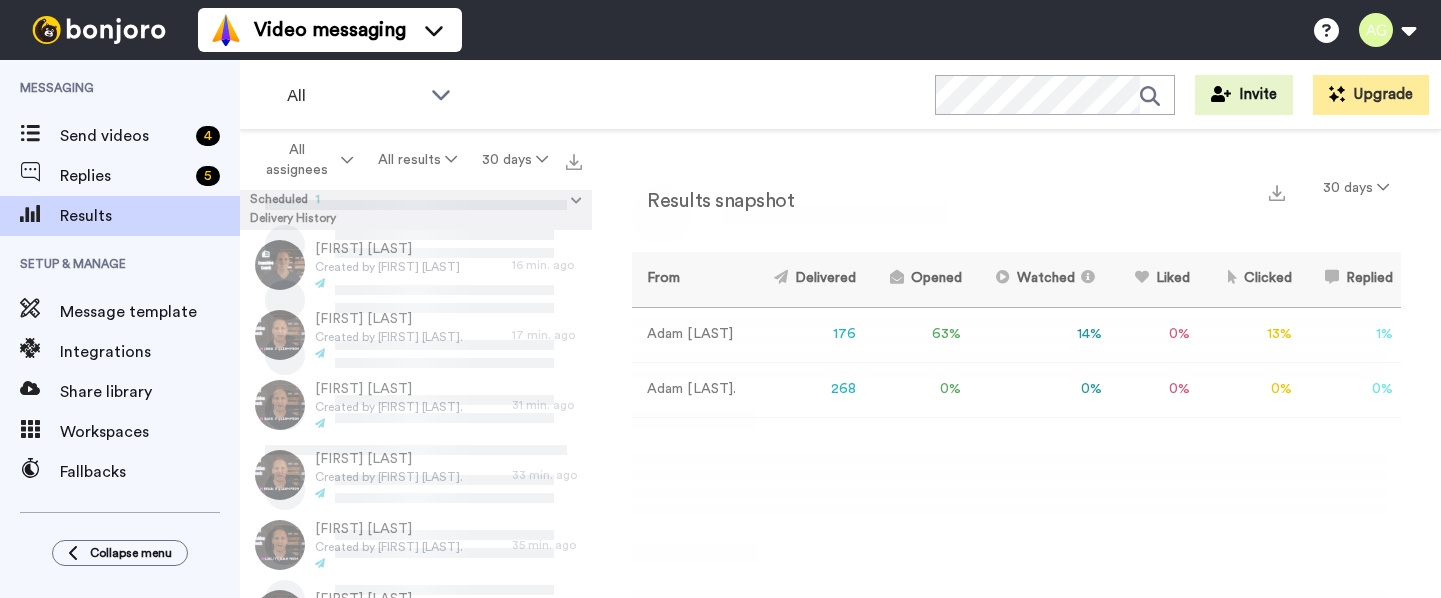 scroll, scrollTop: 0, scrollLeft: 0, axis: both 